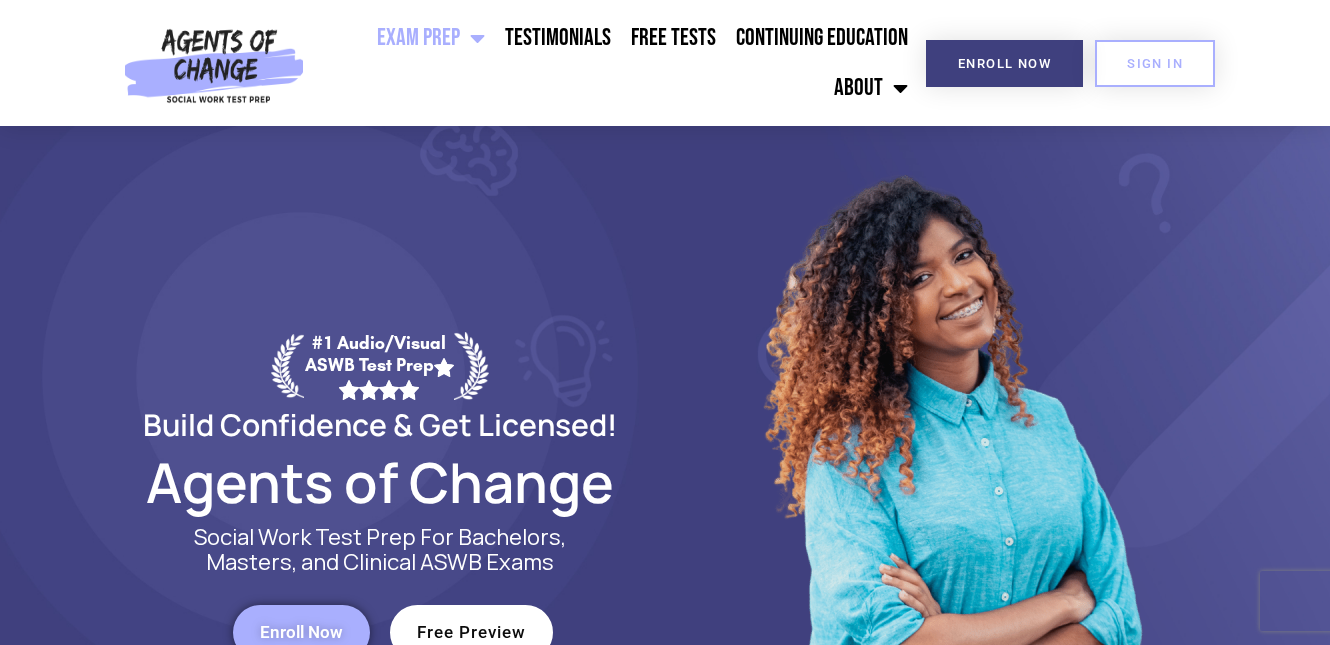 scroll, scrollTop: 0, scrollLeft: 0, axis: both 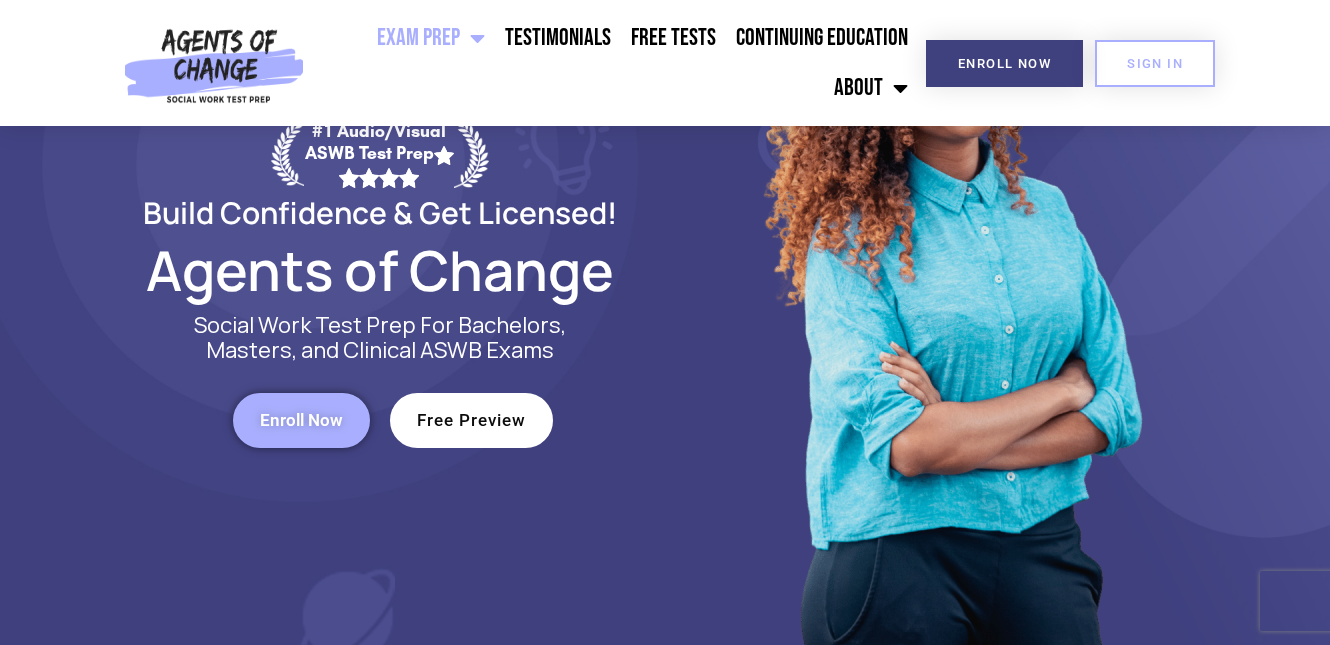 click on "Enroll Now" at bounding box center (301, 420) 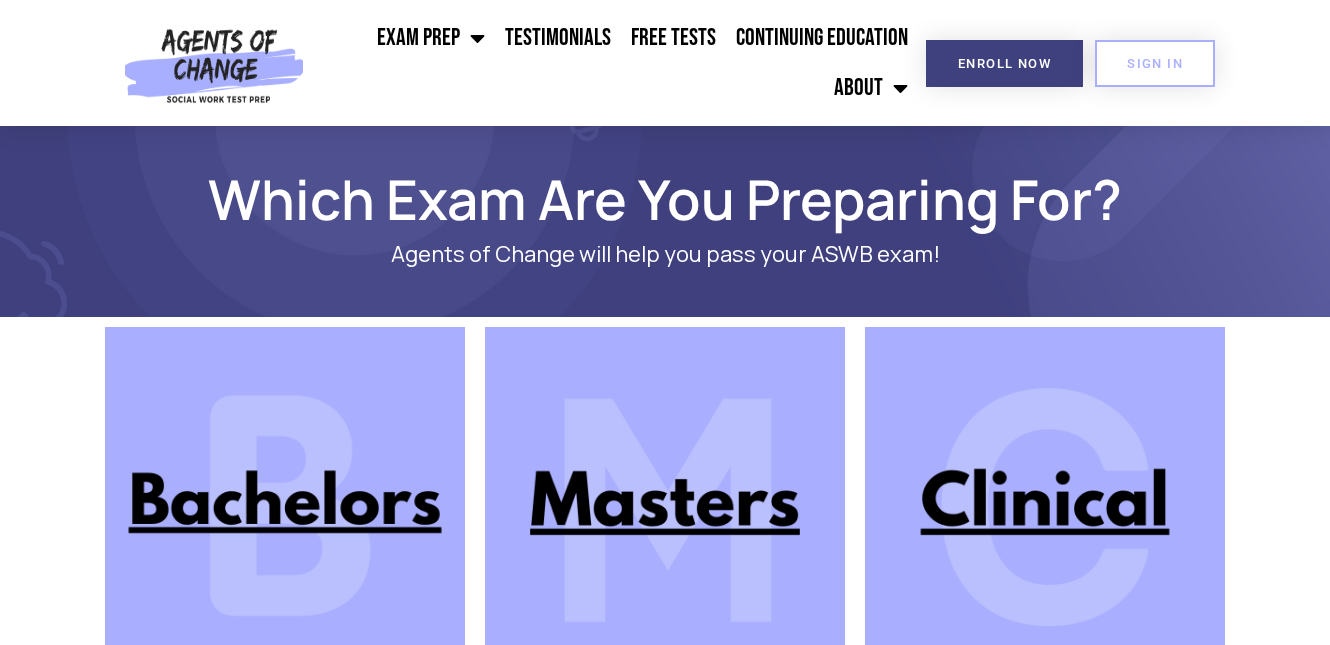 scroll, scrollTop: 0, scrollLeft: 0, axis: both 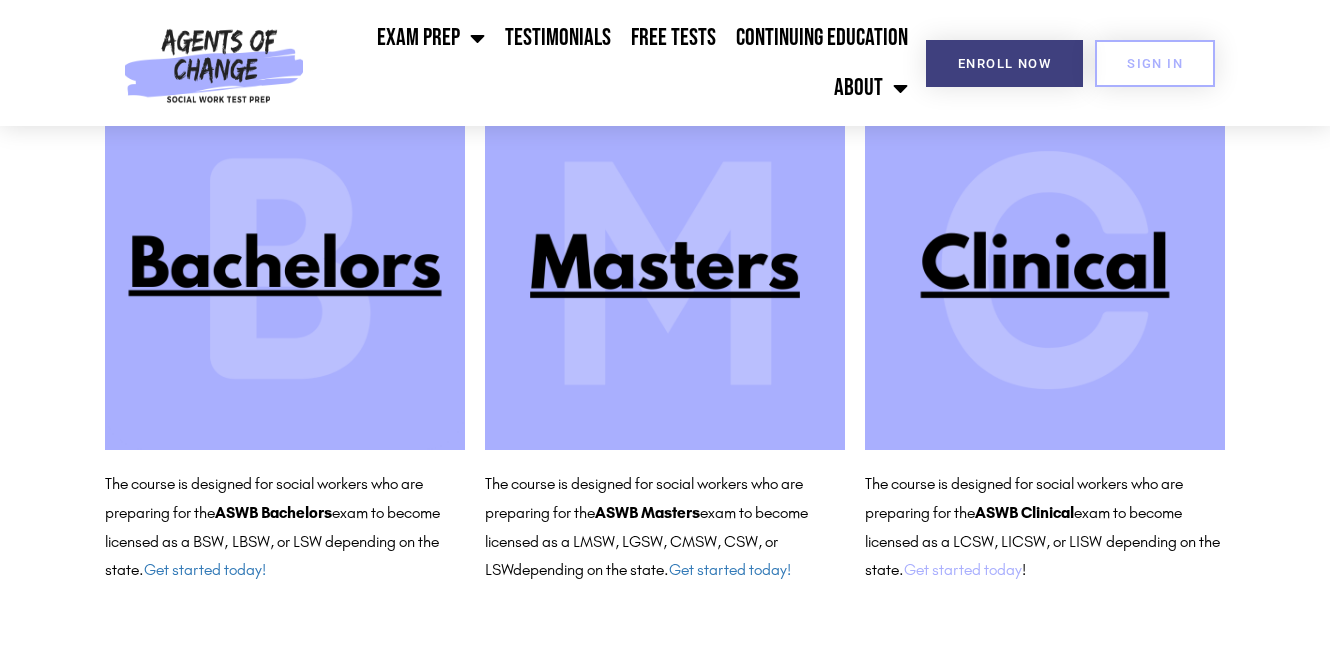 click on "Get started today" at bounding box center [963, 569] 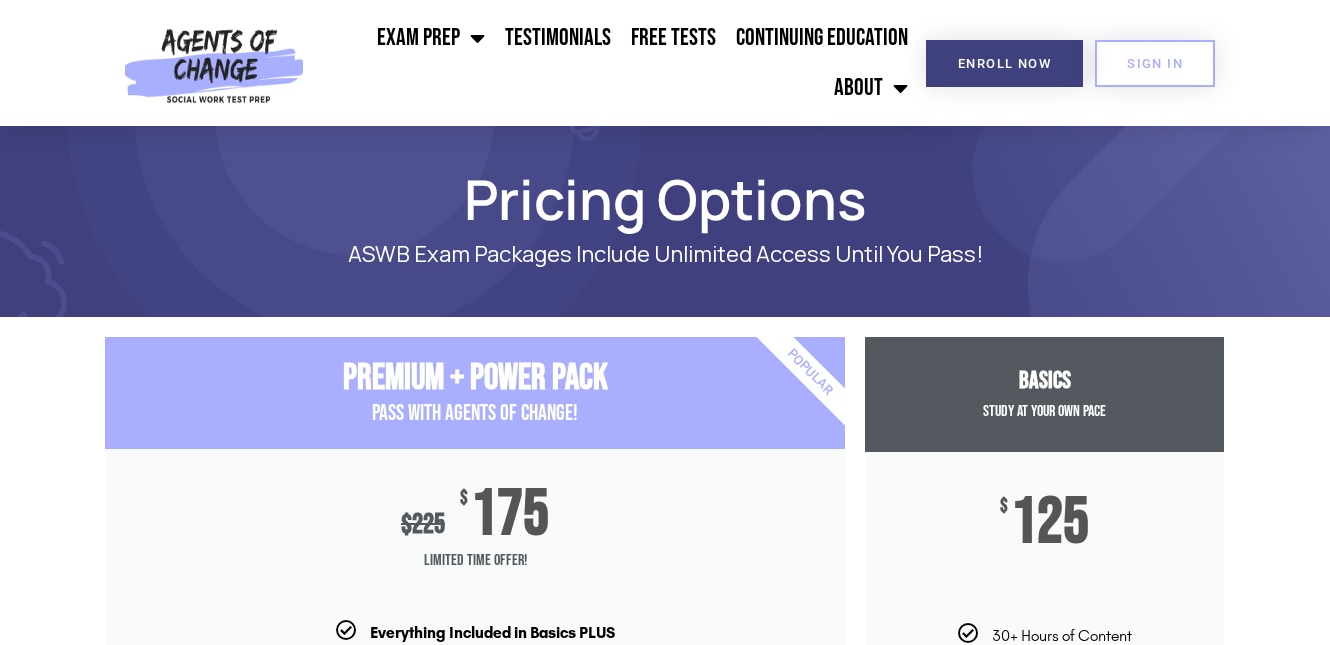 scroll, scrollTop: 0, scrollLeft: 0, axis: both 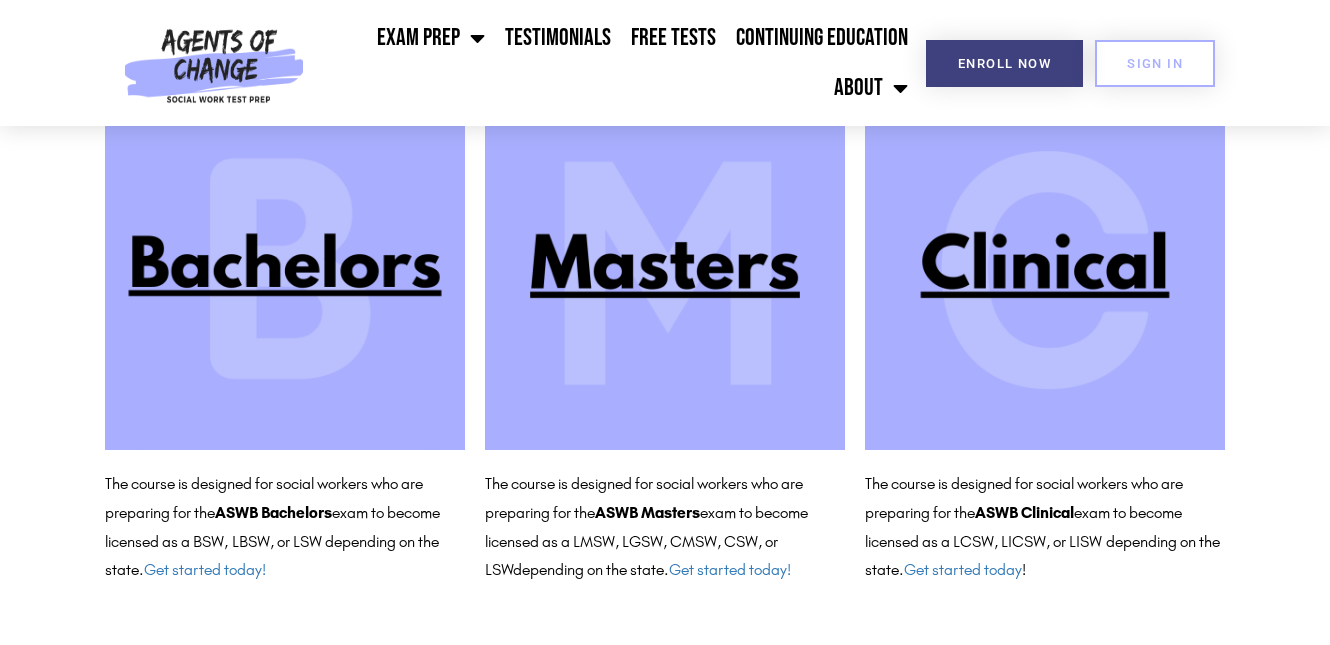 click at bounding box center (665, 270) 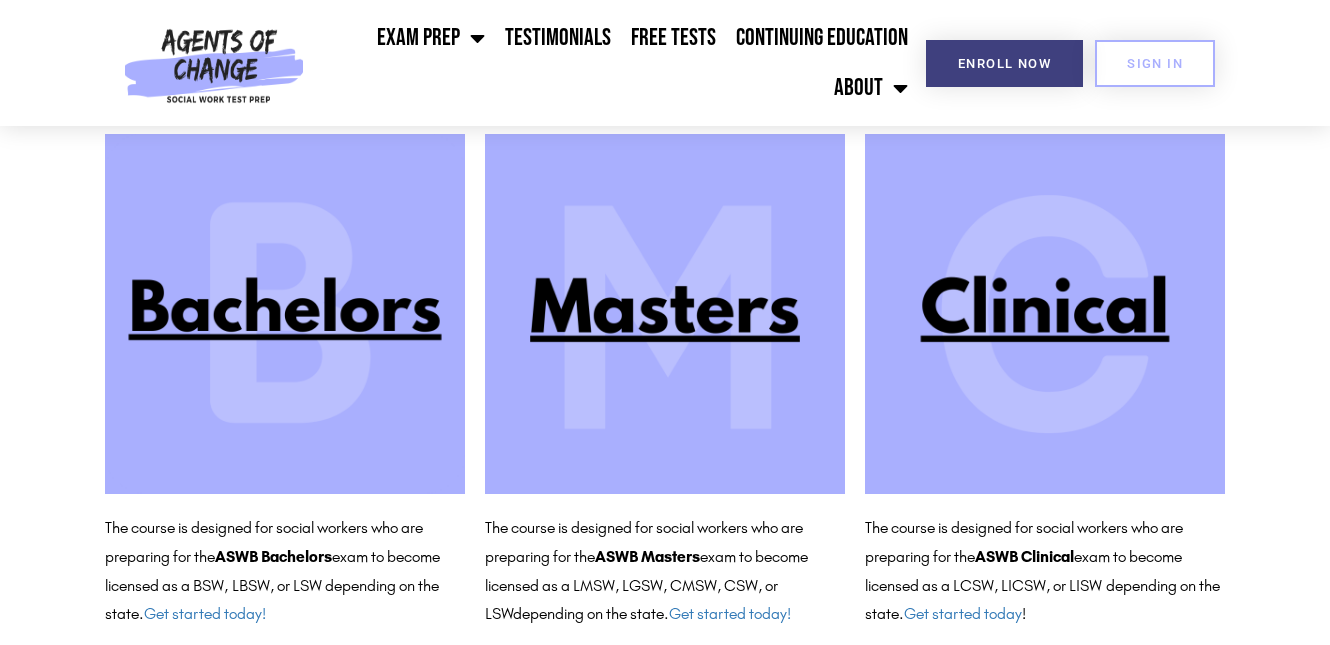 click at bounding box center [1045, 314] 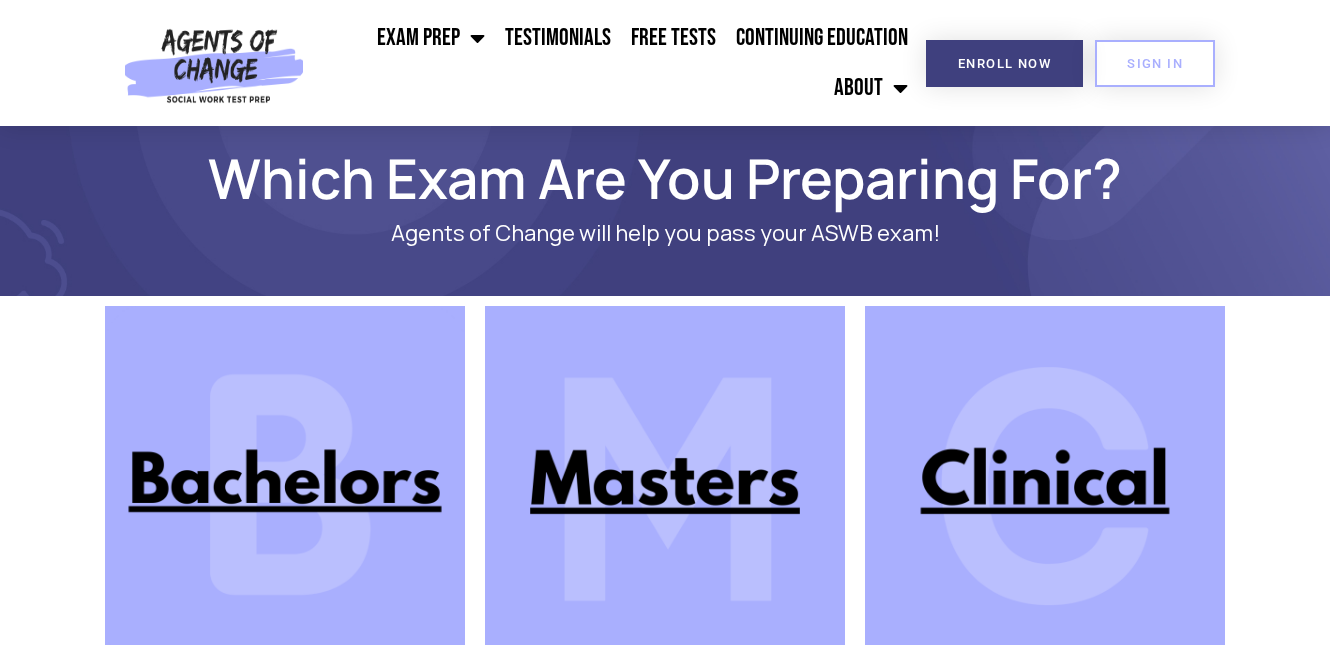 scroll, scrollTop: 0, scrollLeft: 0, axis: both 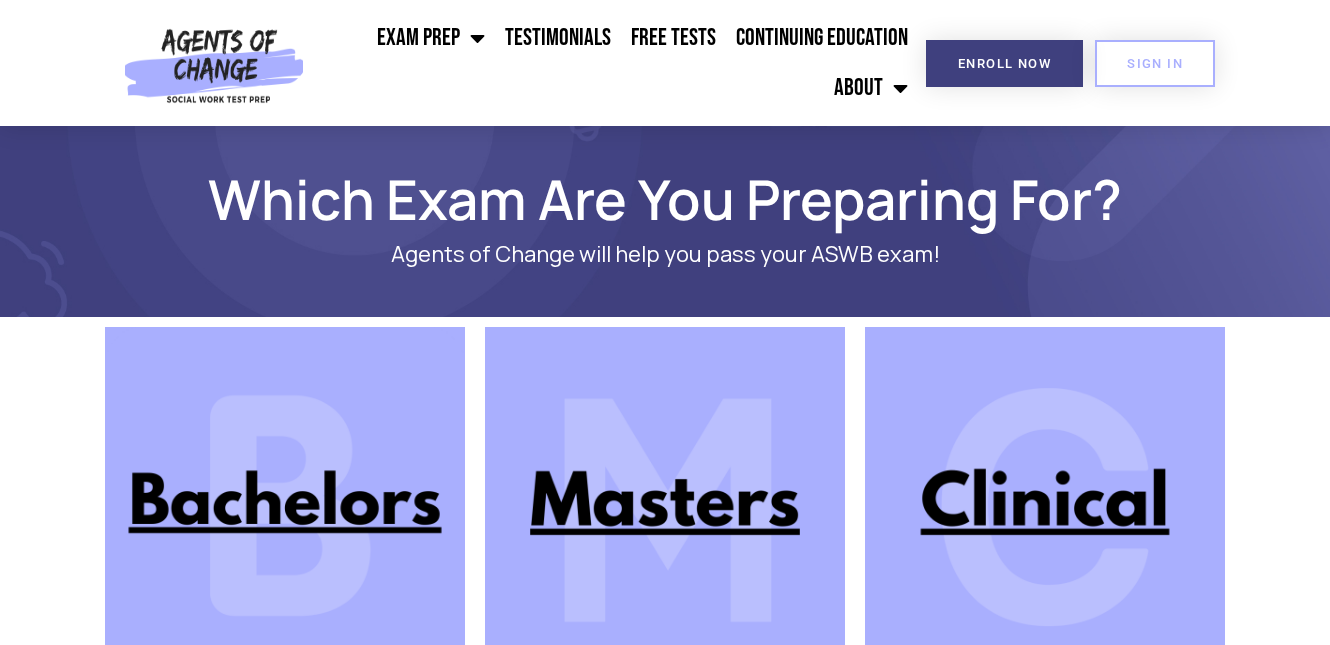 click at bounding box center (1045, 507) 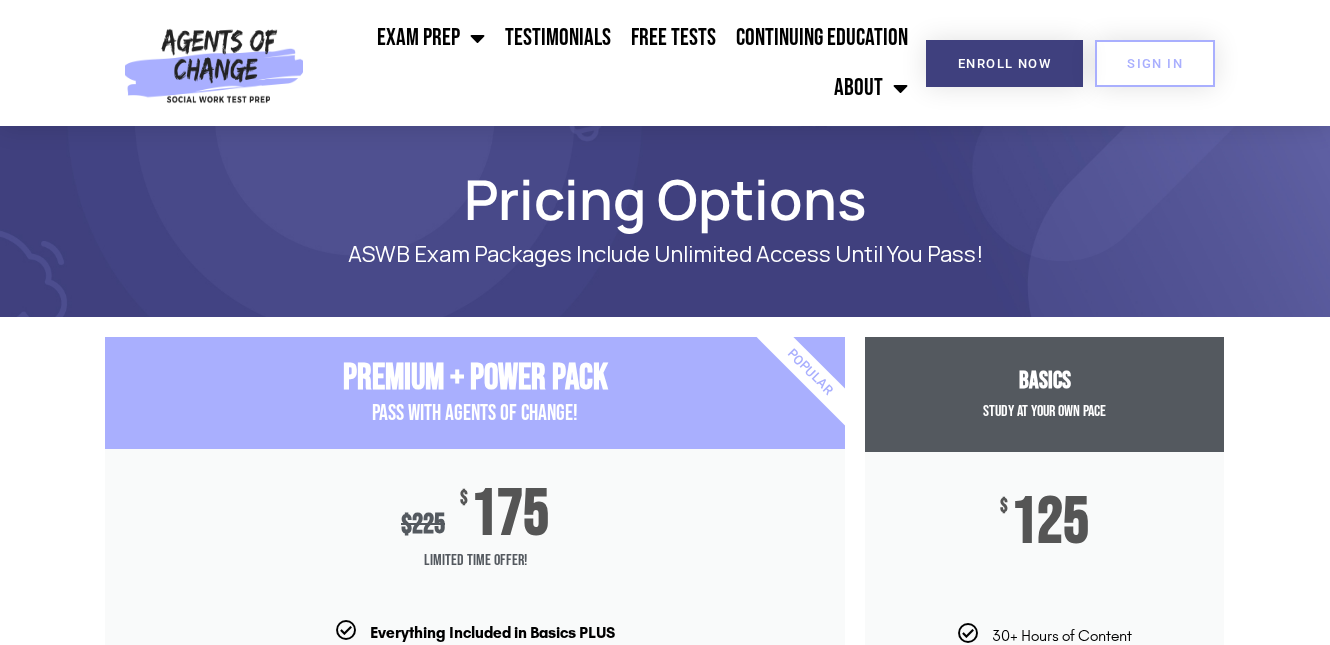 scroll, scrollTop: 0, scrollLeft: 0, axis: both 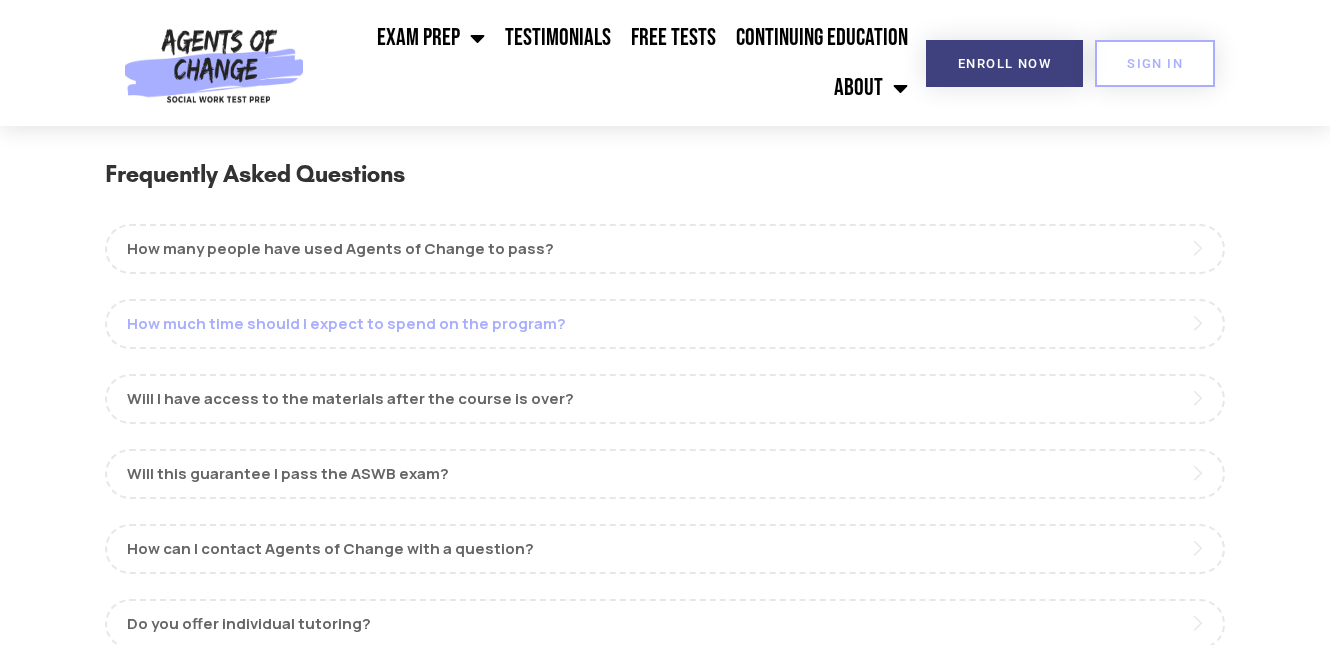 click on "How much time should I expect to spend on the program?" at bounding box center [665, 324] 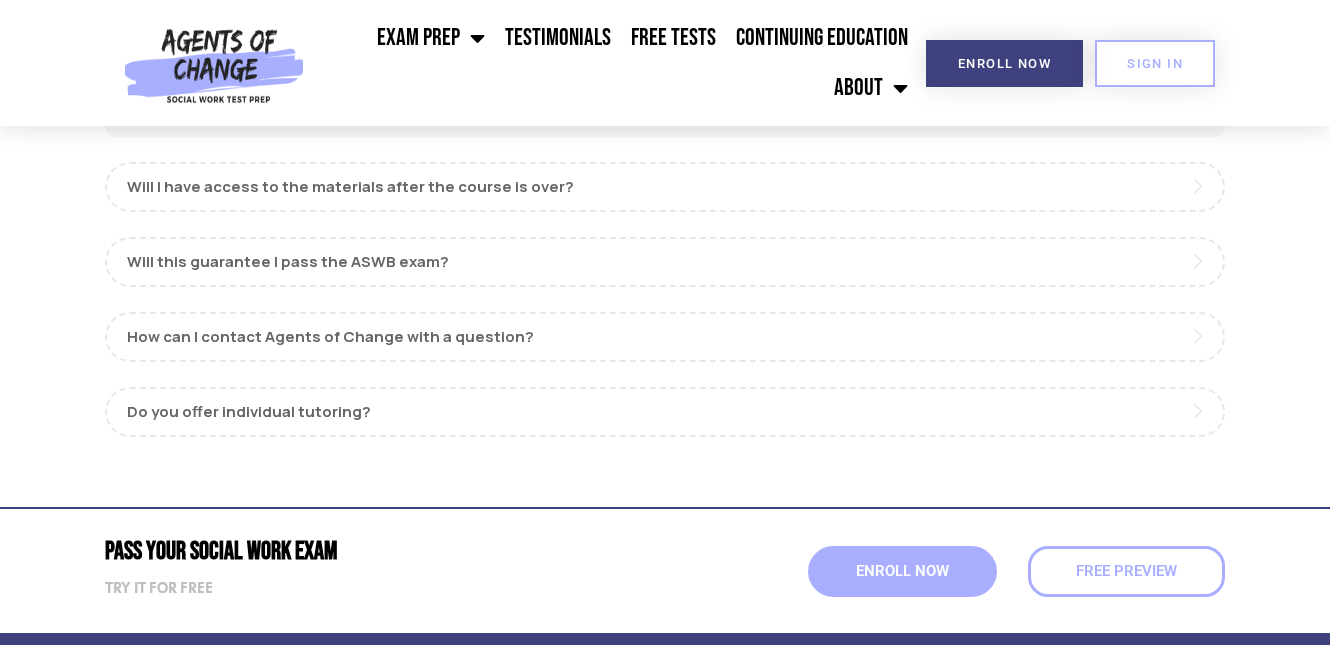 scroll, scrollTop: 2584, scrollLeft: 0, axis: vertical 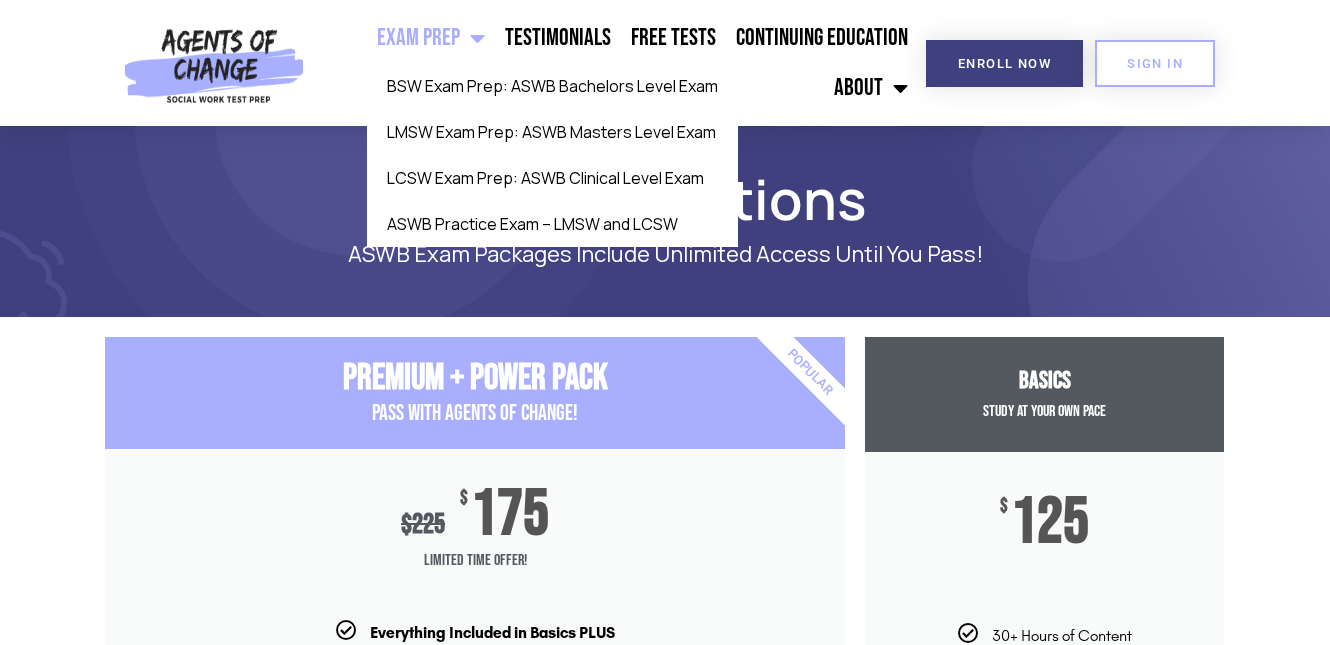 click on "Exam Prep" 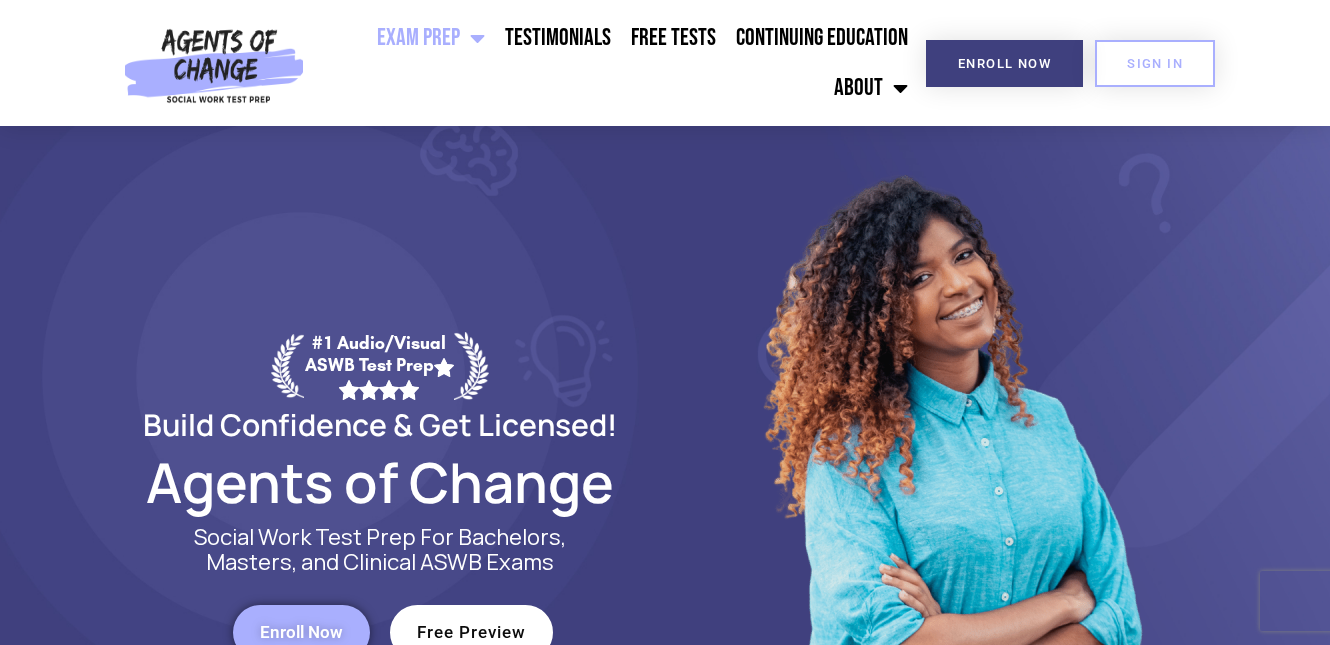 scroll, scrollTop: 0, scrollLeft: 0, axis: both 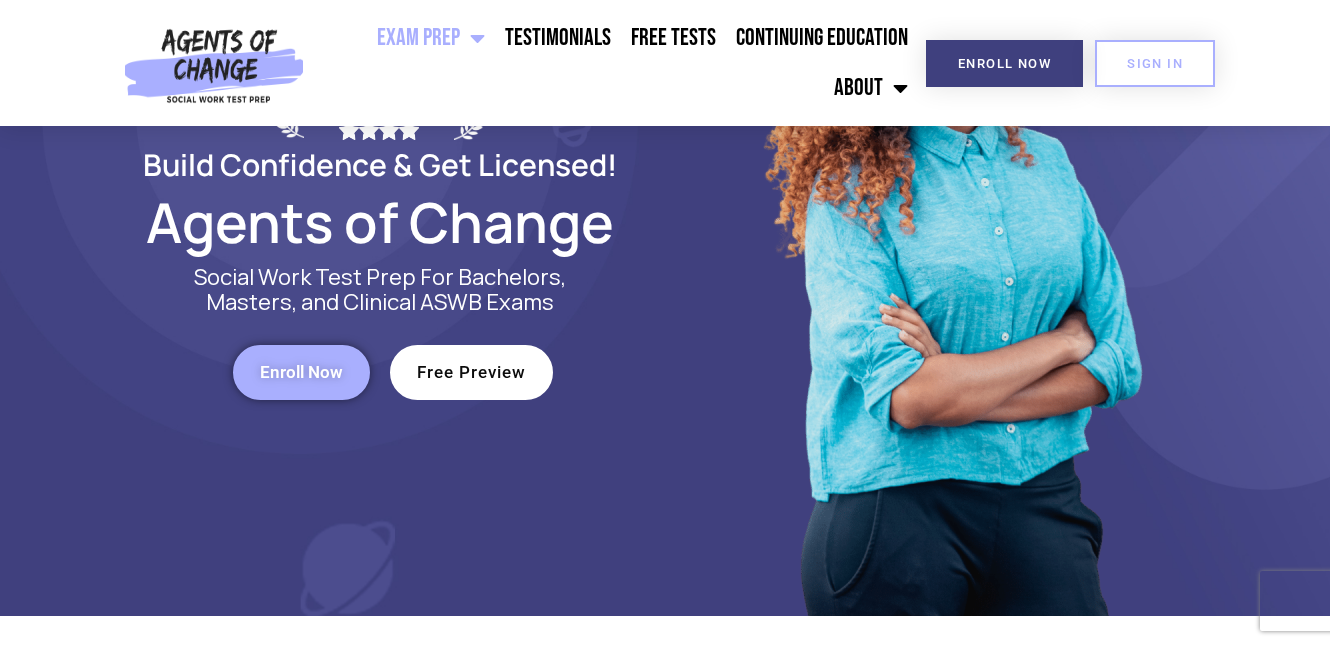 click on "Enroll Now" at bounding box center [301, 372] 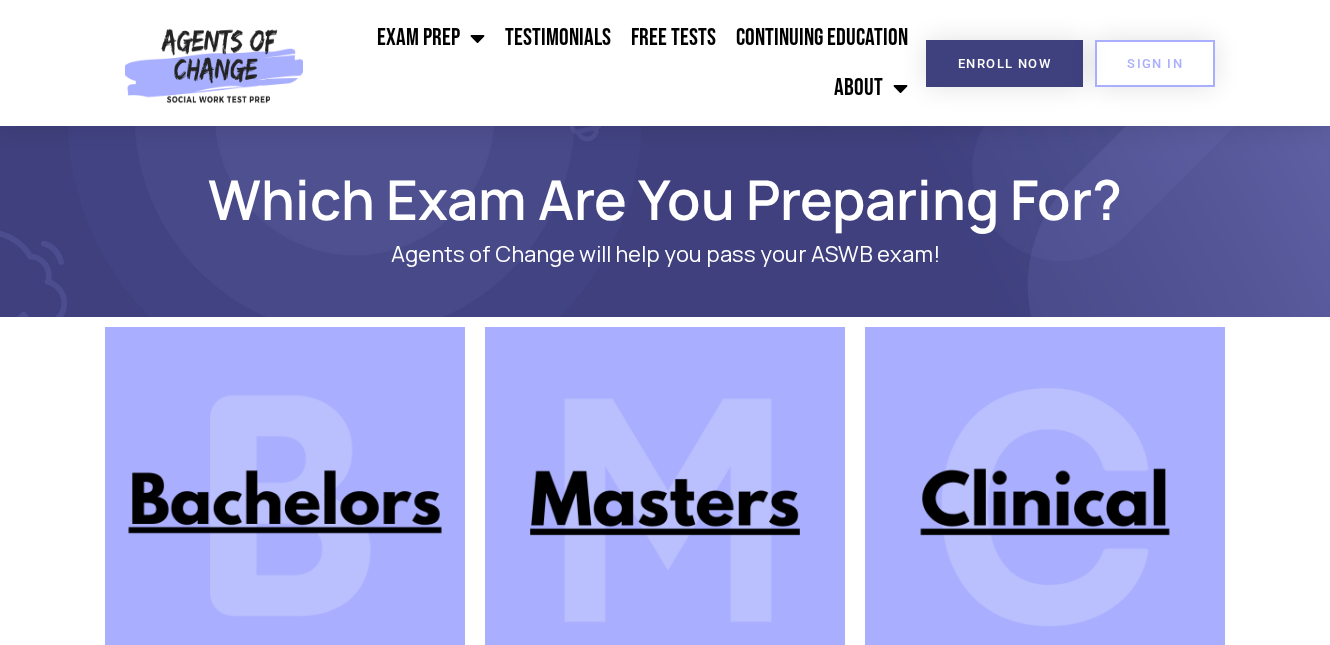 scroll, scrollTop: 0, scrollLeft: 0, axis: both 